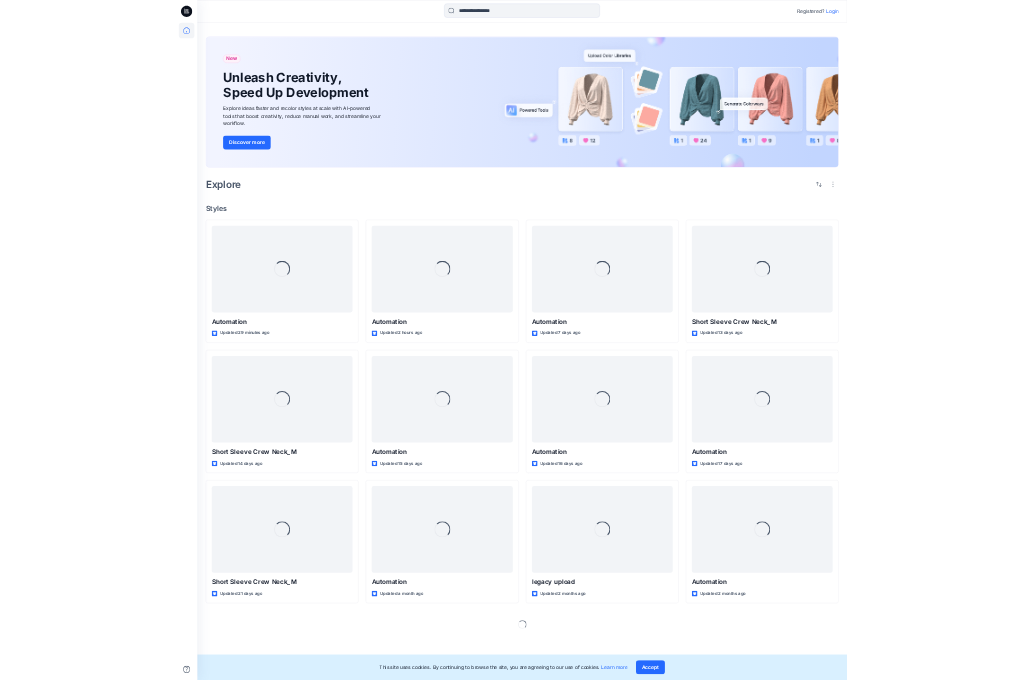 scroll, scrollTop: 0, scrollLeft: 0, axis: both 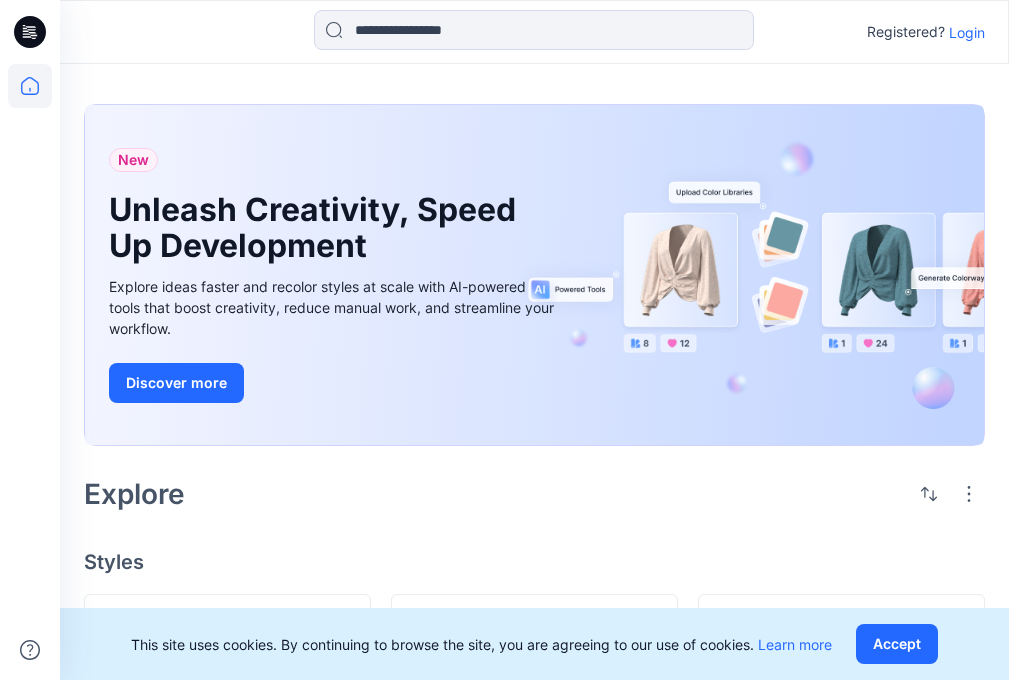 click on "Login" at bounding box center (967, 32) 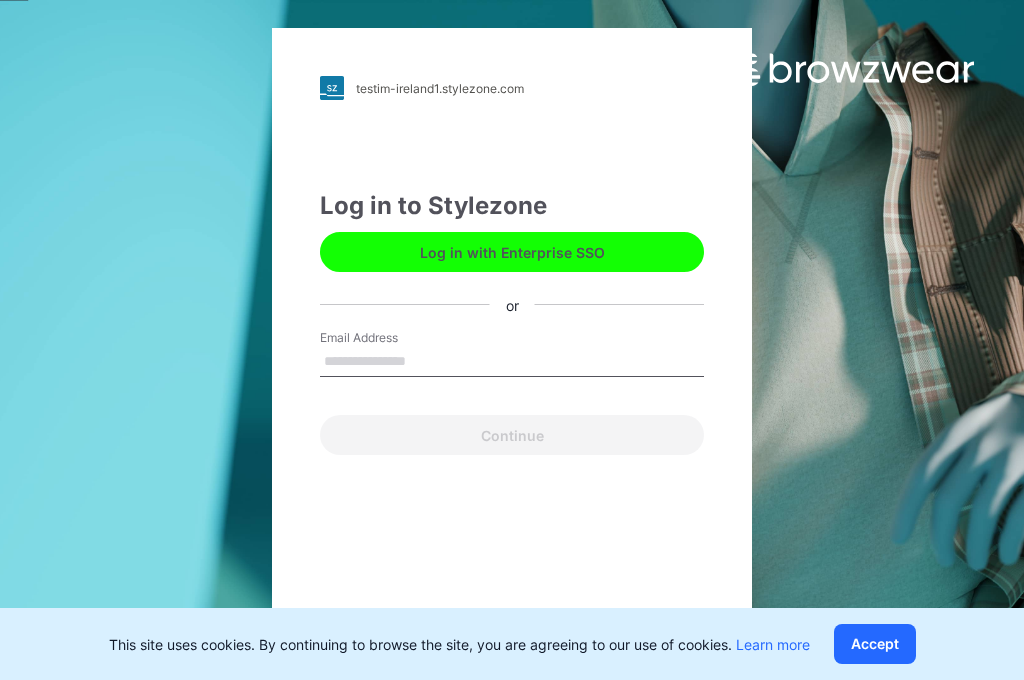 click on "Email Address" at bounding box center [512, 362] 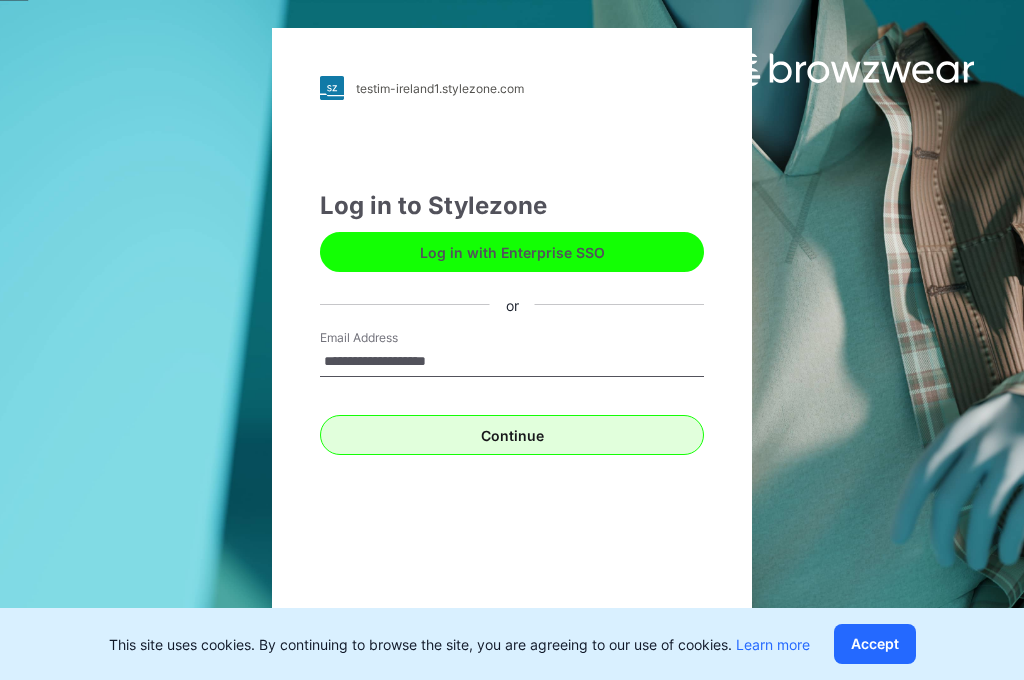 type on "**********" 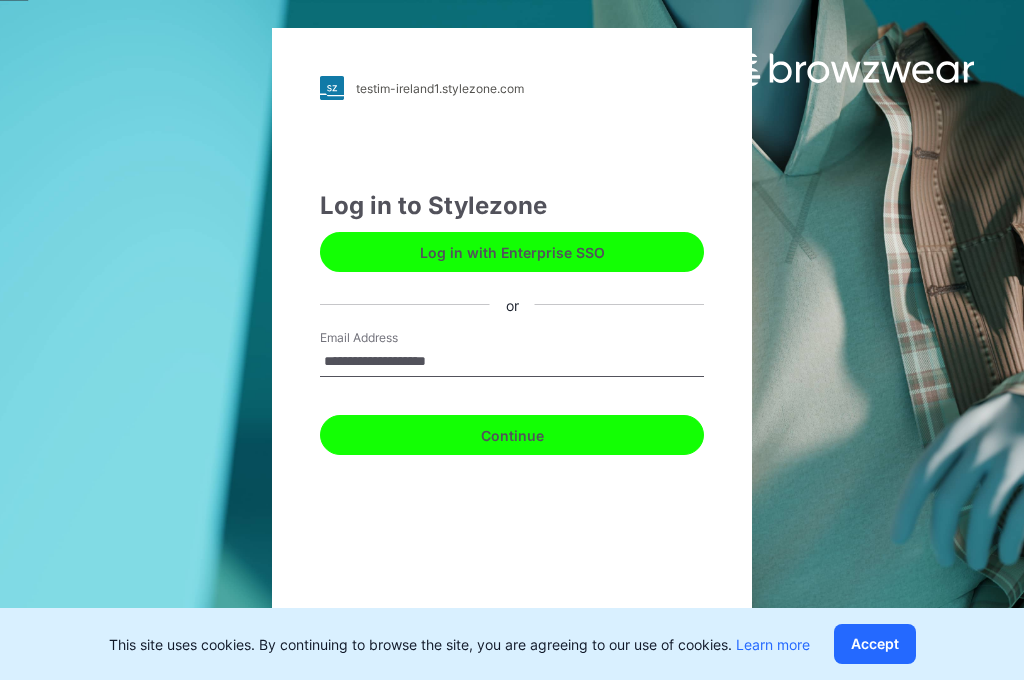 click on "Continue" at bounding box center [512, 435] 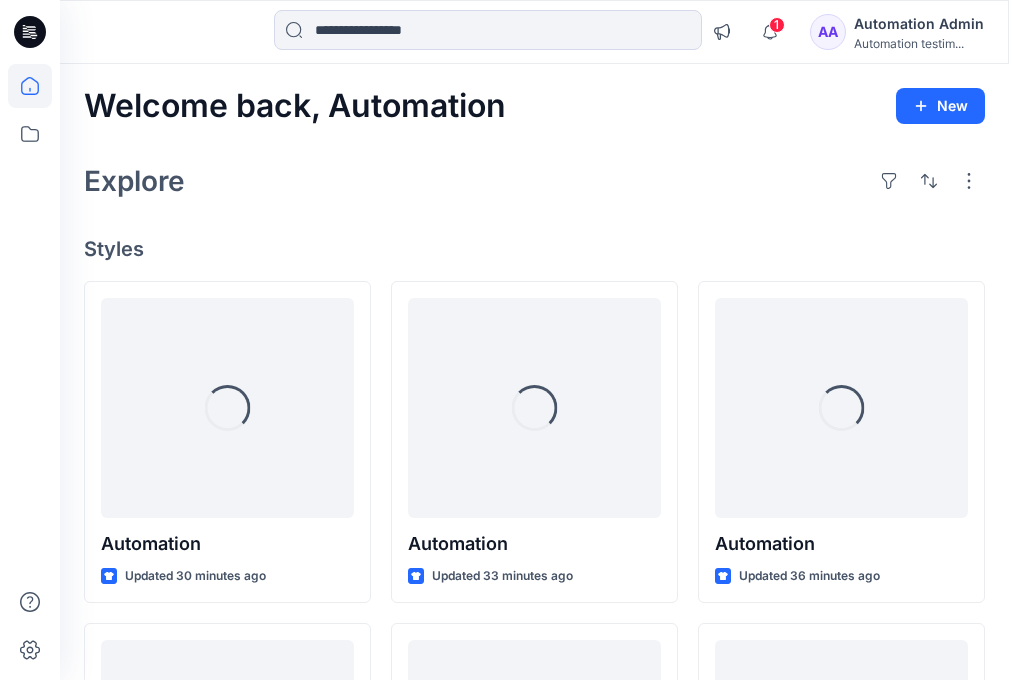 scroll, scrollTop: 0, scrollLeft: 0, axis: both 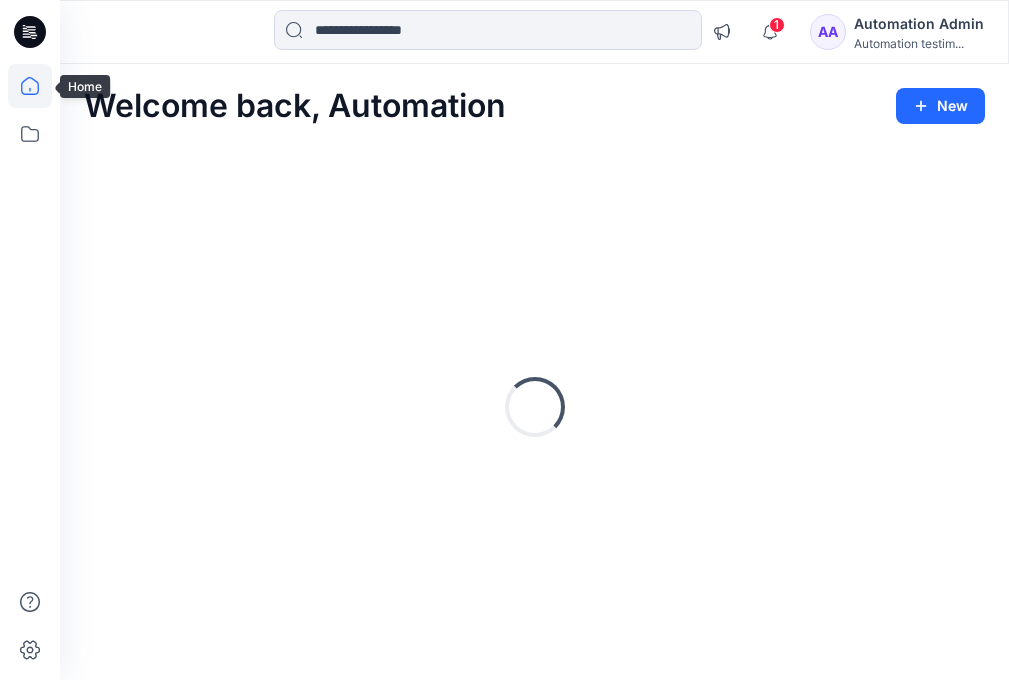 click on "Automation Admin" at bounding box center (919, 24) 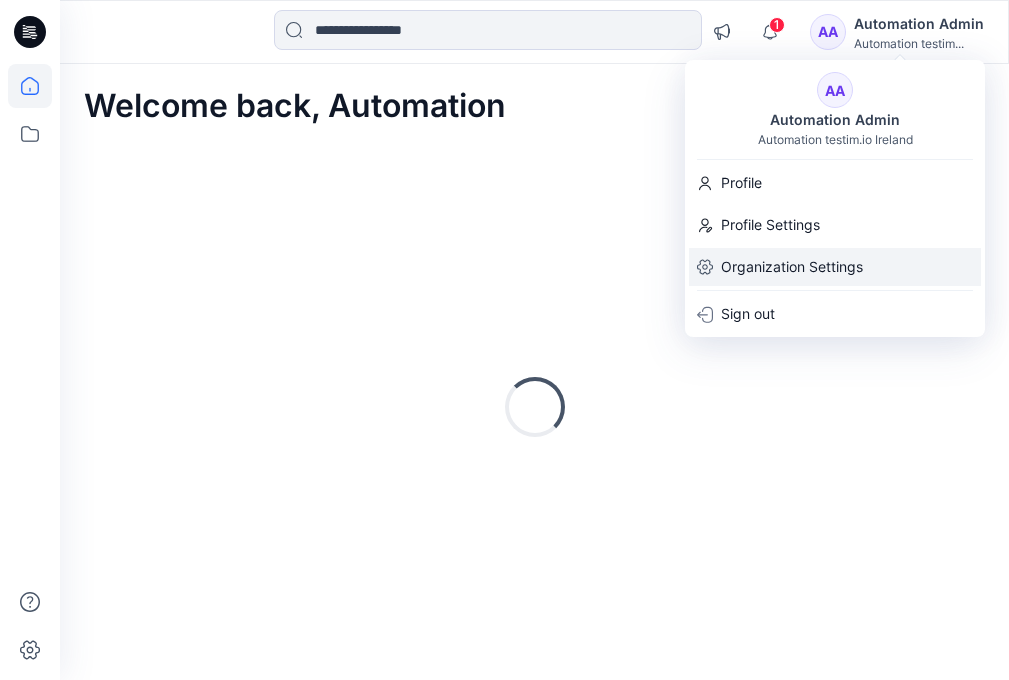 click on "Organization Settings" at bounding box center (792, 267) 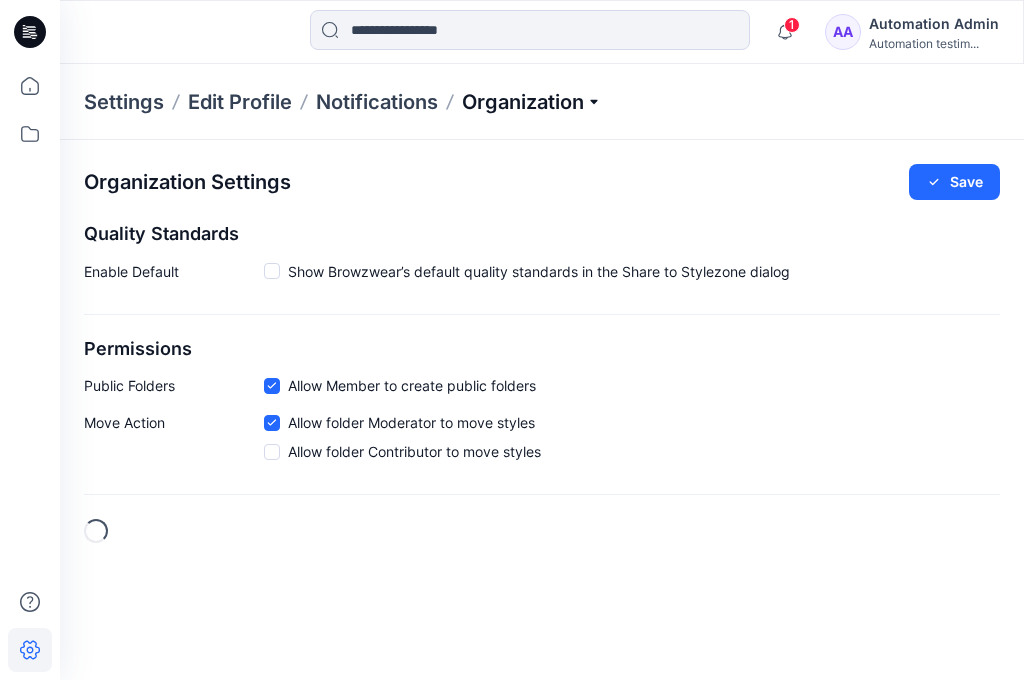 click on "Organization" at bounding box center (532, 102) 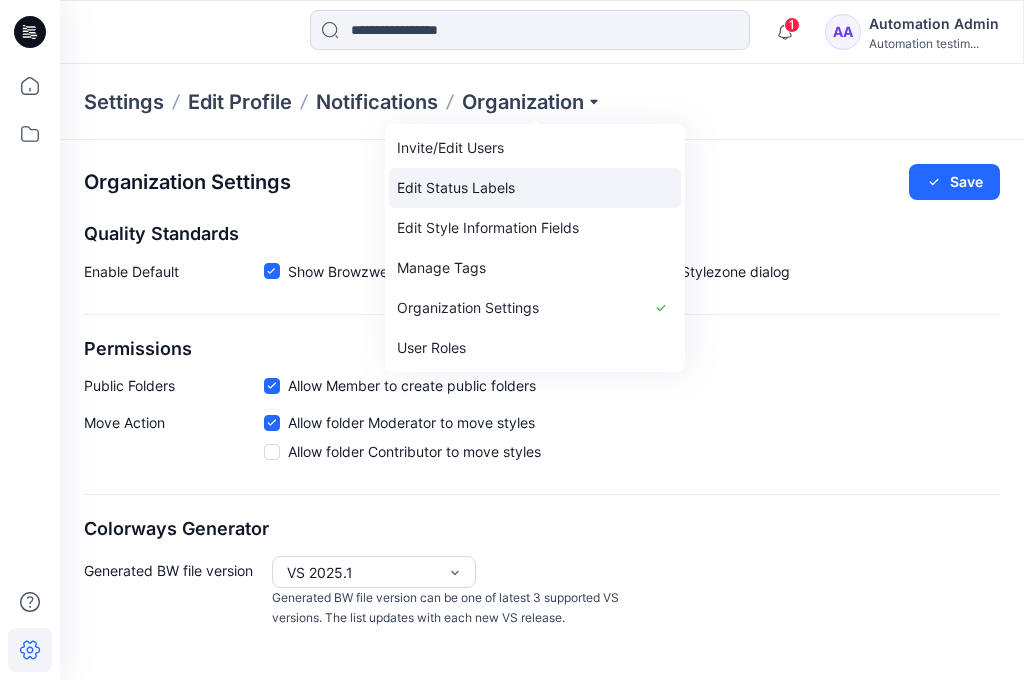 click on "Edit Status Labels" at bounding box center (535, 188) 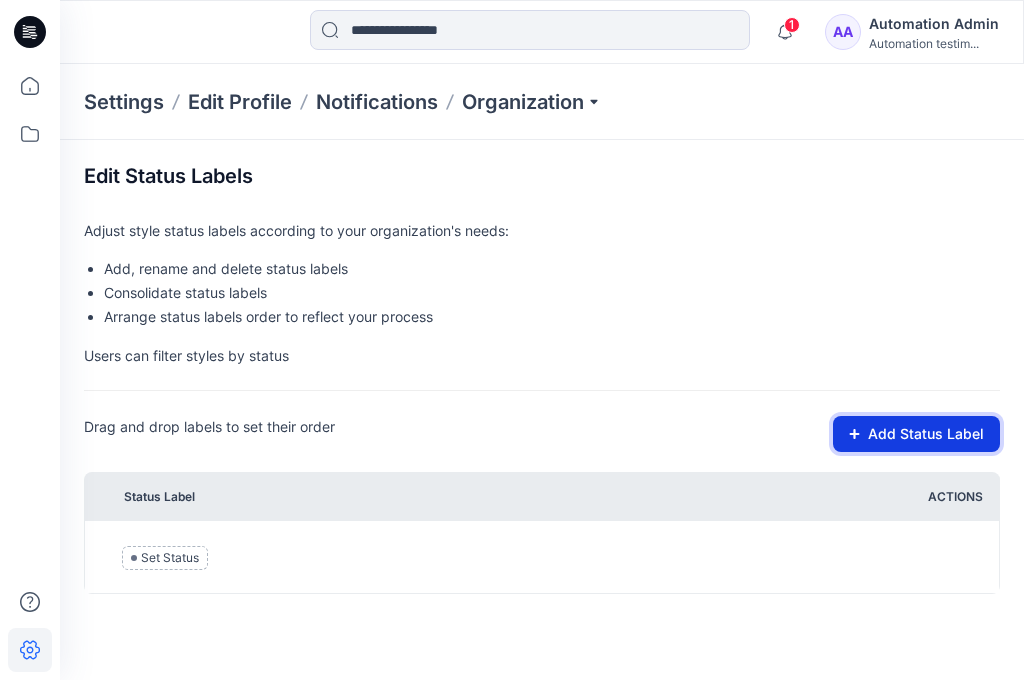 click on "Add Status Label" at bounding box center [916, 434] 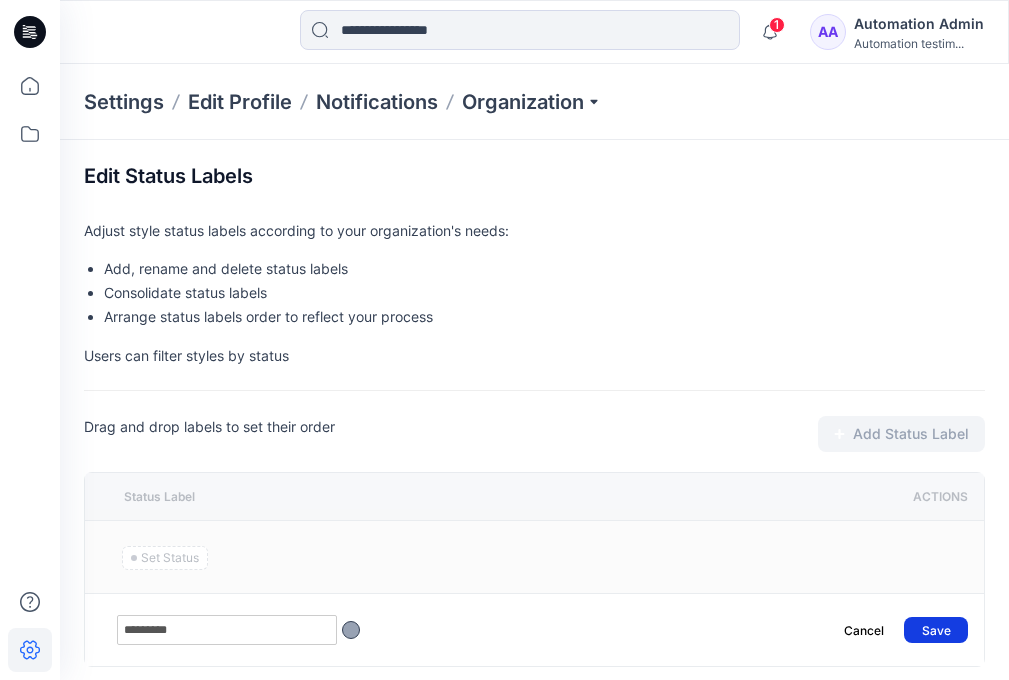 type on "*********" 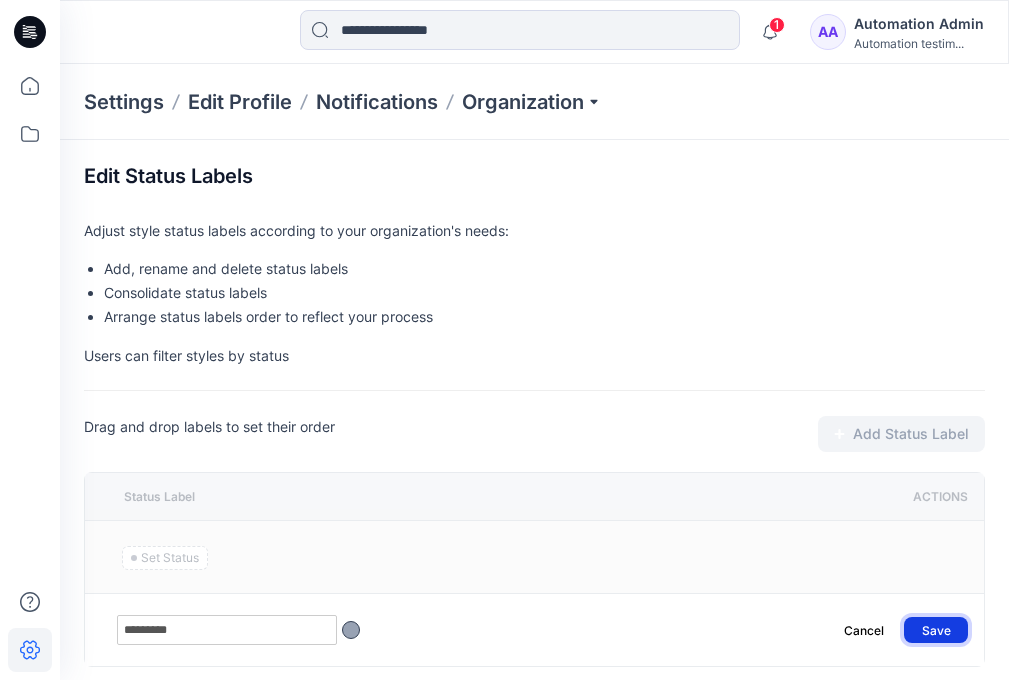 click on "Save" at bounding box center [936, 630] 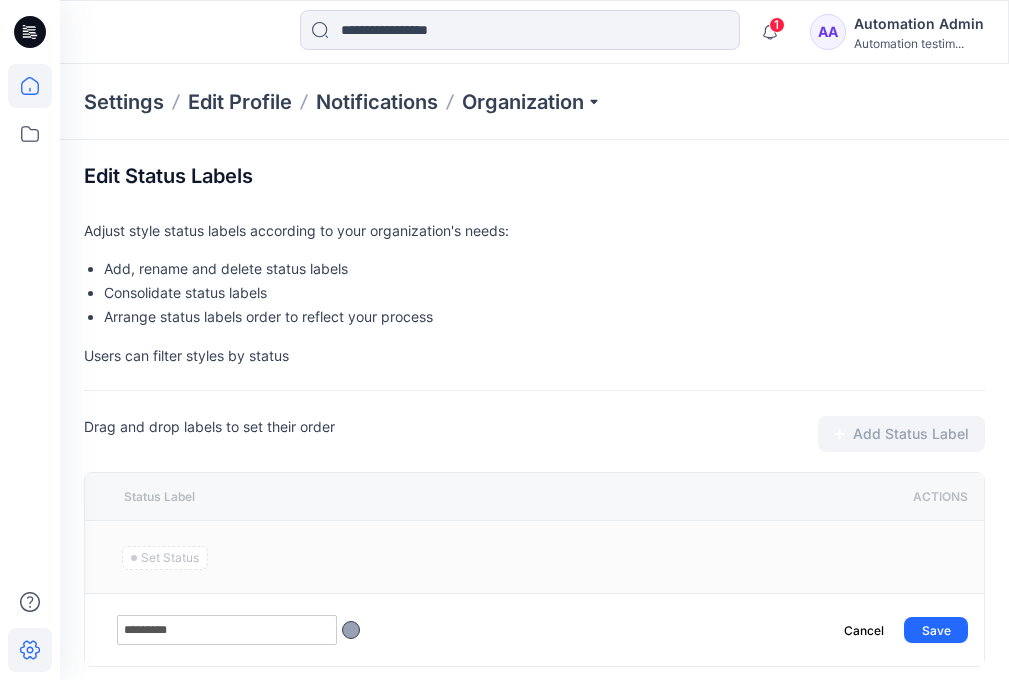 click 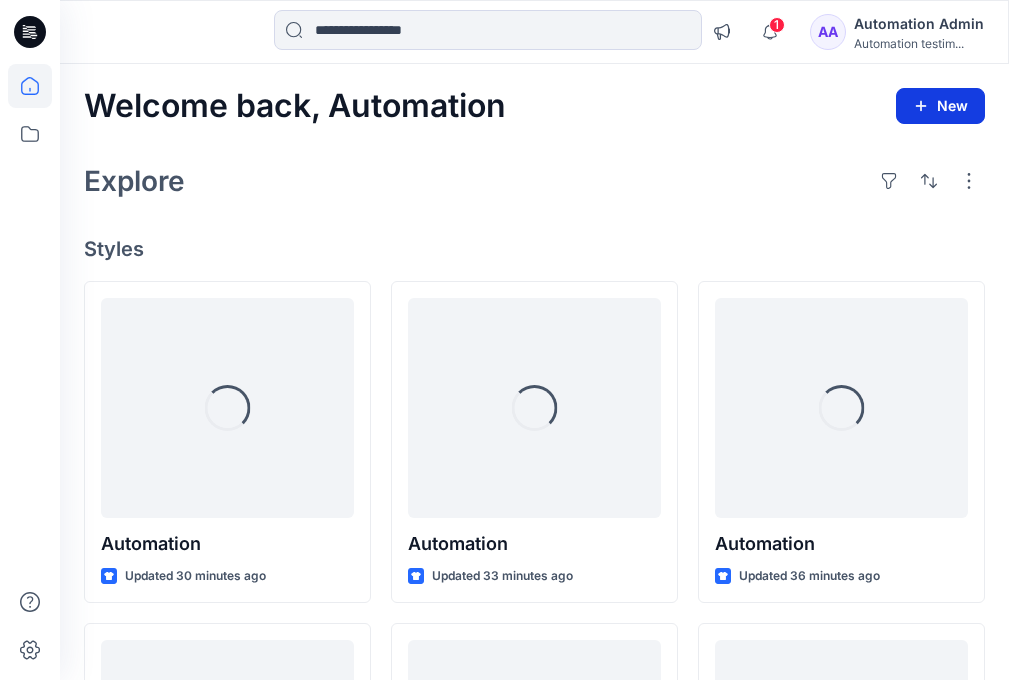 click on "New" at bounding box center (940, 106) 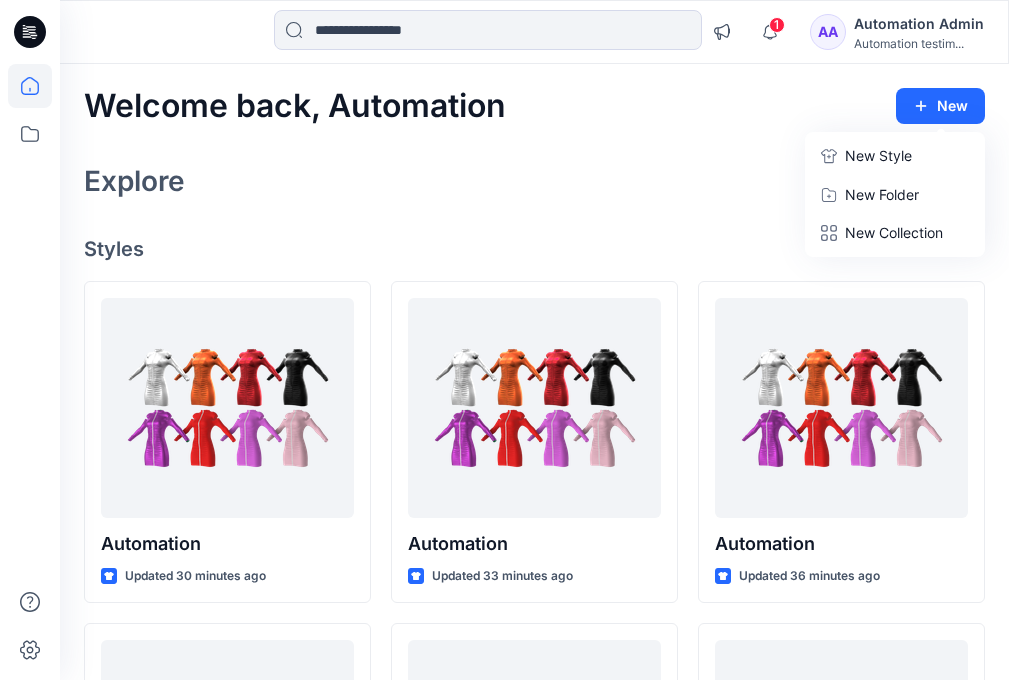 click on "New Style" at bounding box center [878, 156] 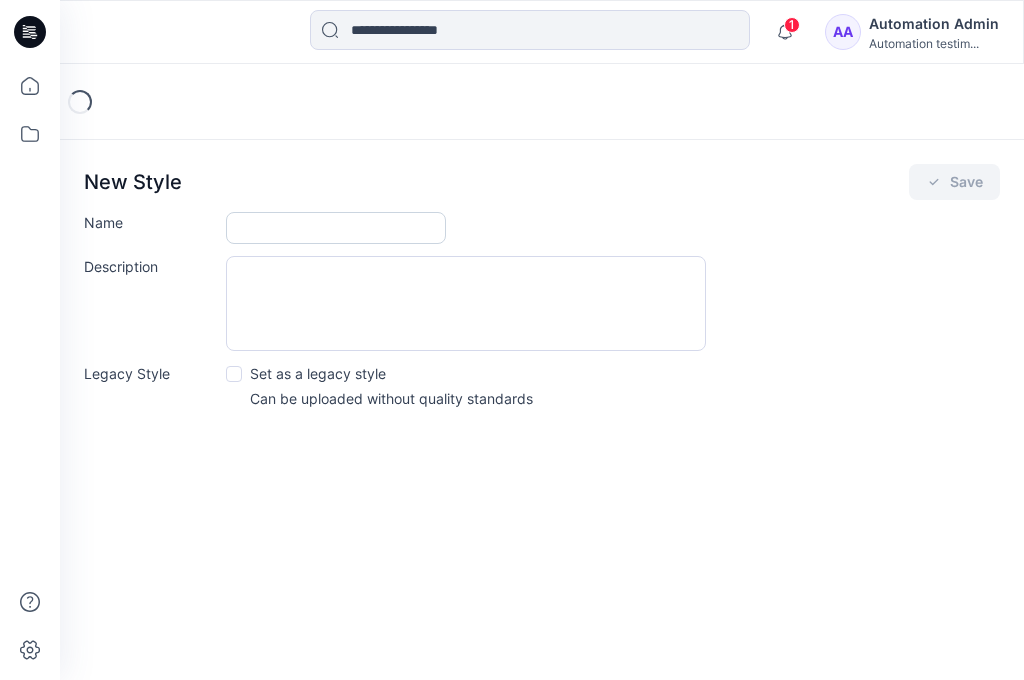 click on "Name" at bounding box center (336, 228) 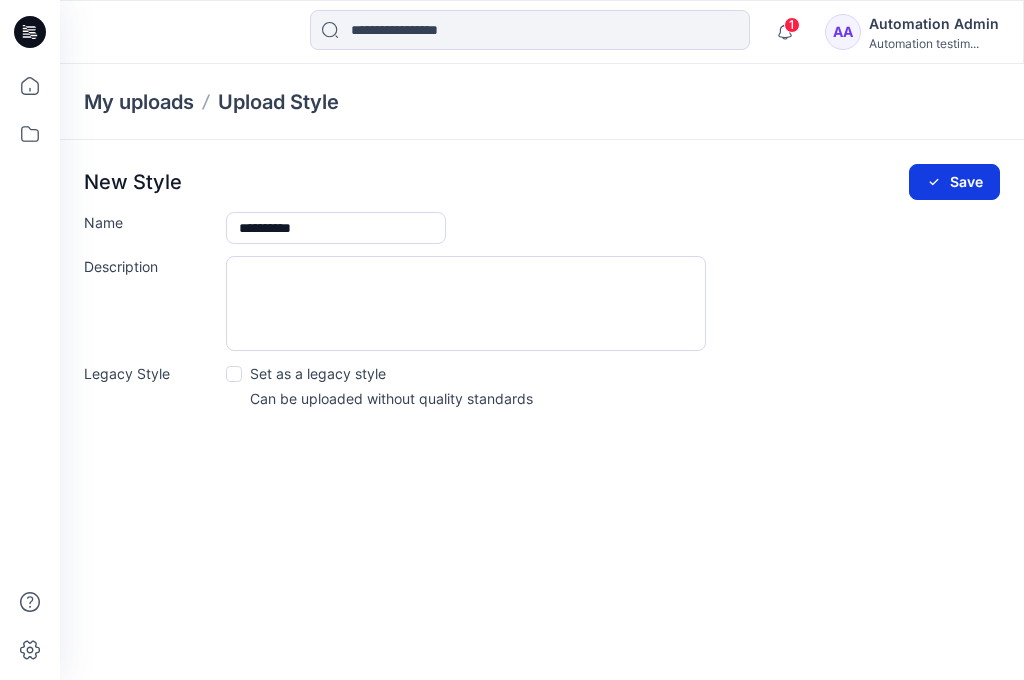 type on "**********" 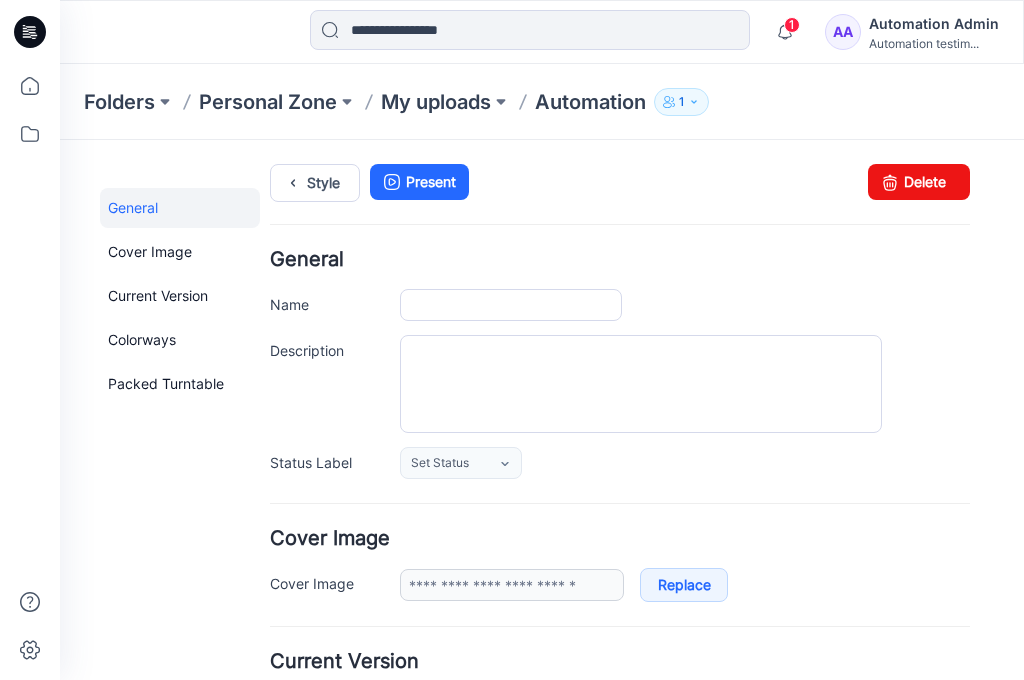 scroll, scrollTop: 446, scrollLeft: 0, axis: vertical 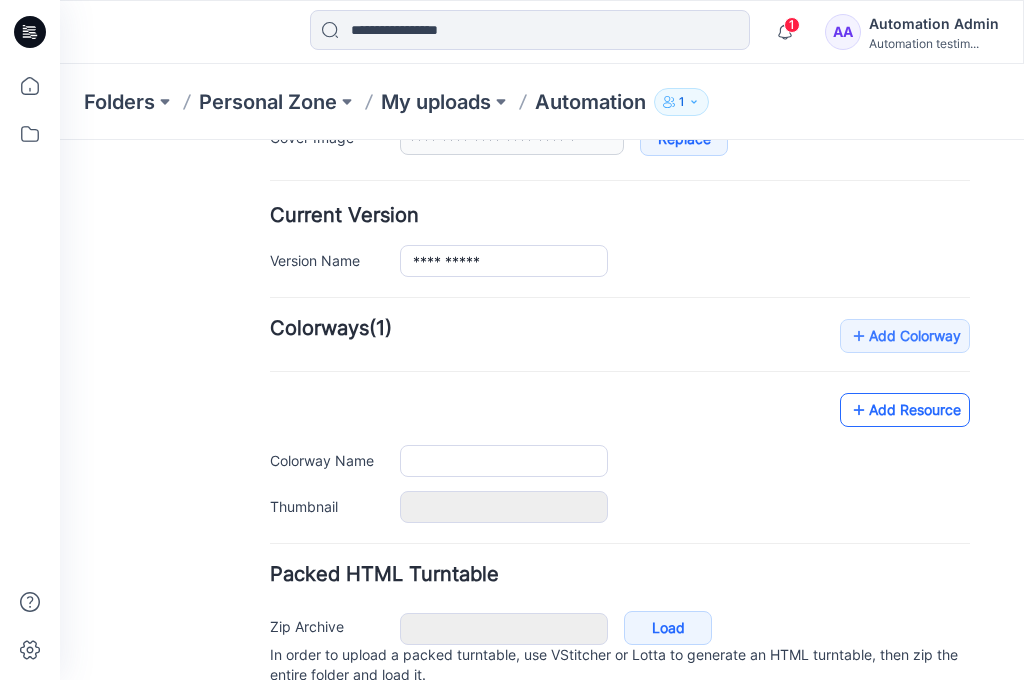 click on "Add Resource" at bounding box center (905, 410) 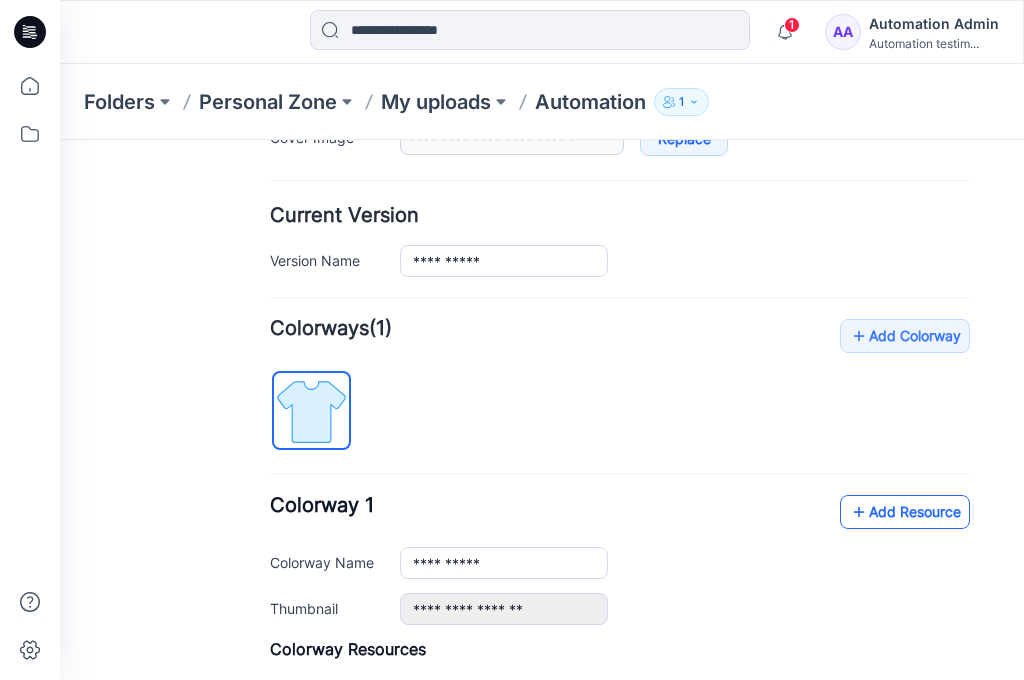 type 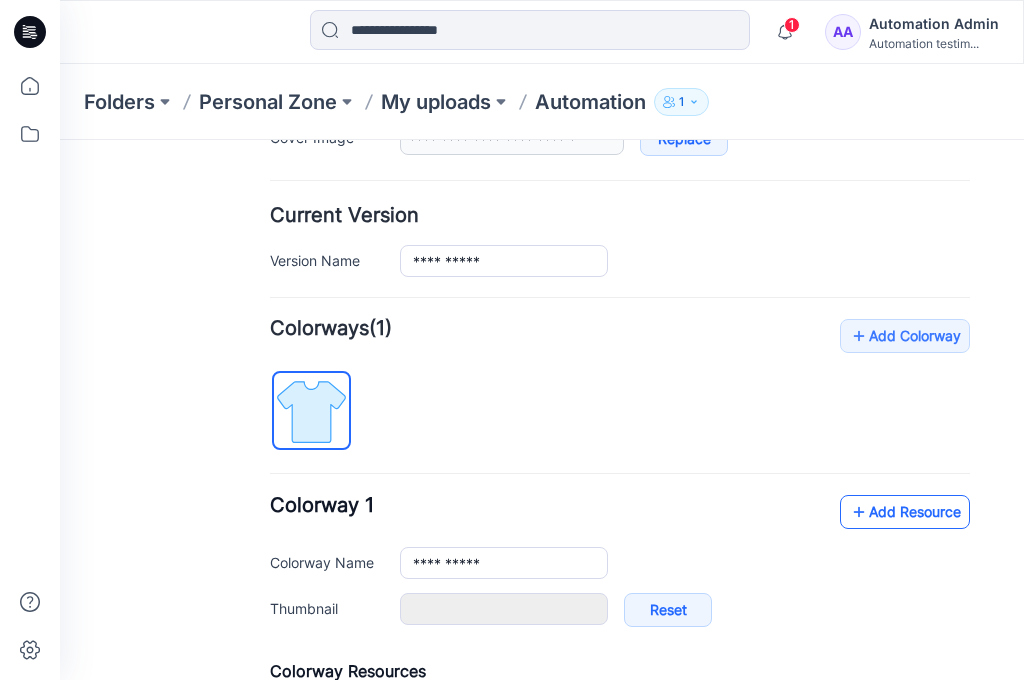 scroll, scrollTop: 0, scrollLeft: 0, axis: both 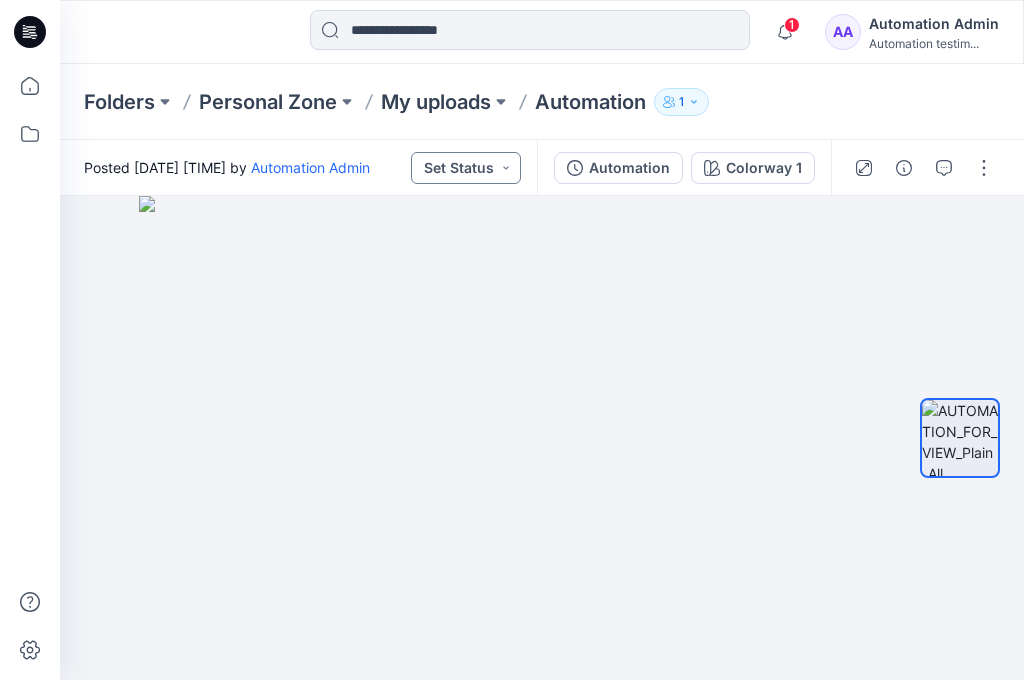 click on "Set Status" at bounding box center (466, 168) 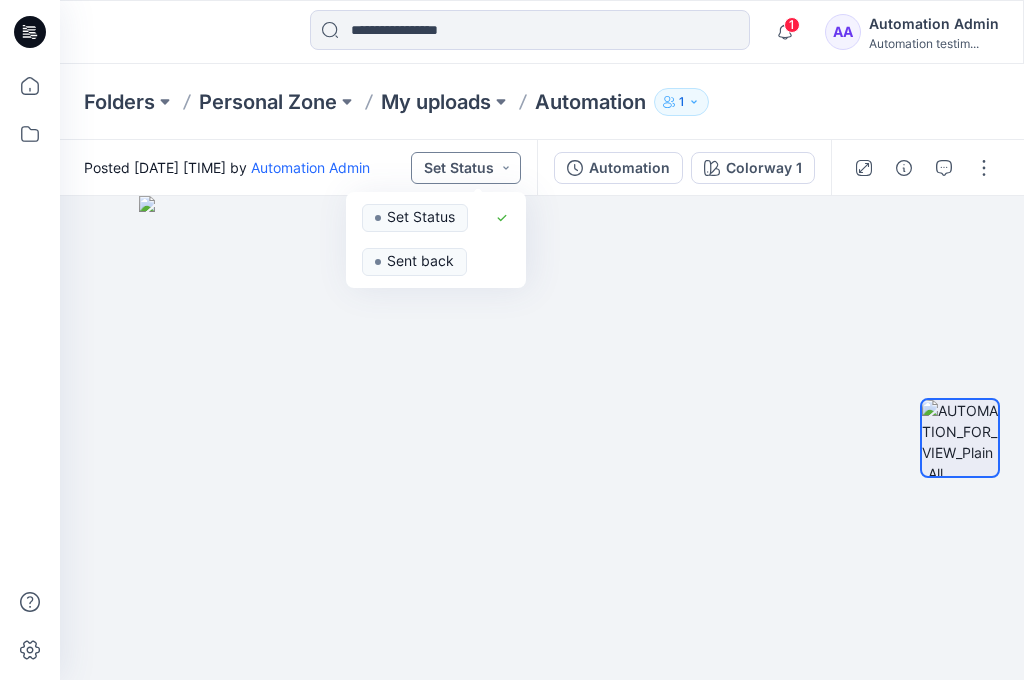 click on "Set Status" at bounding box center (466, 168) 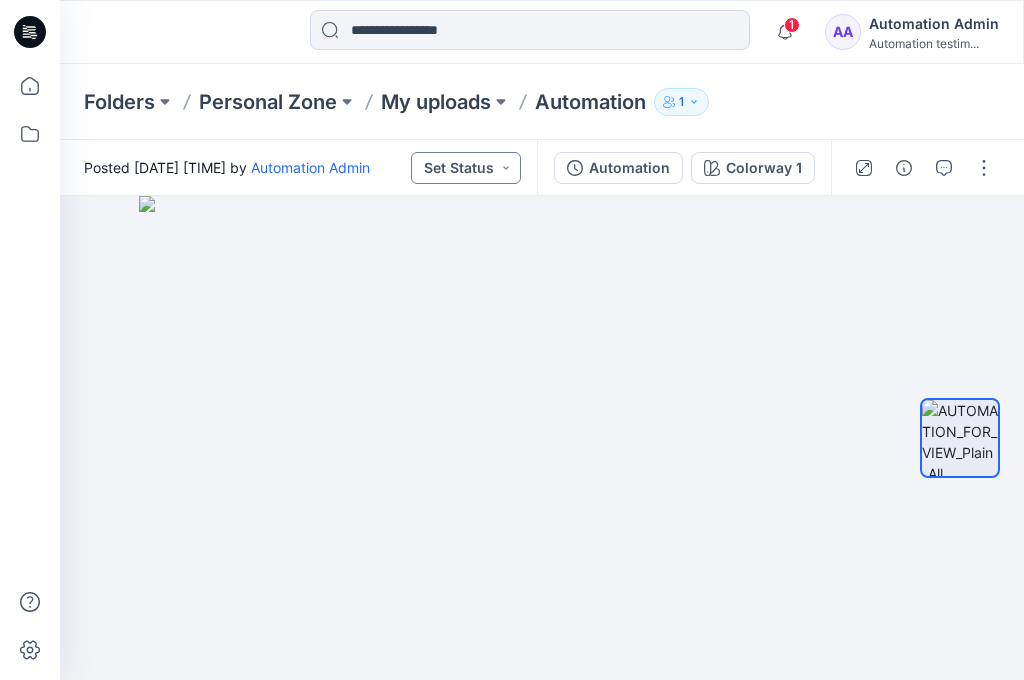 click on "Set Status" at bounding box center (466, 168) 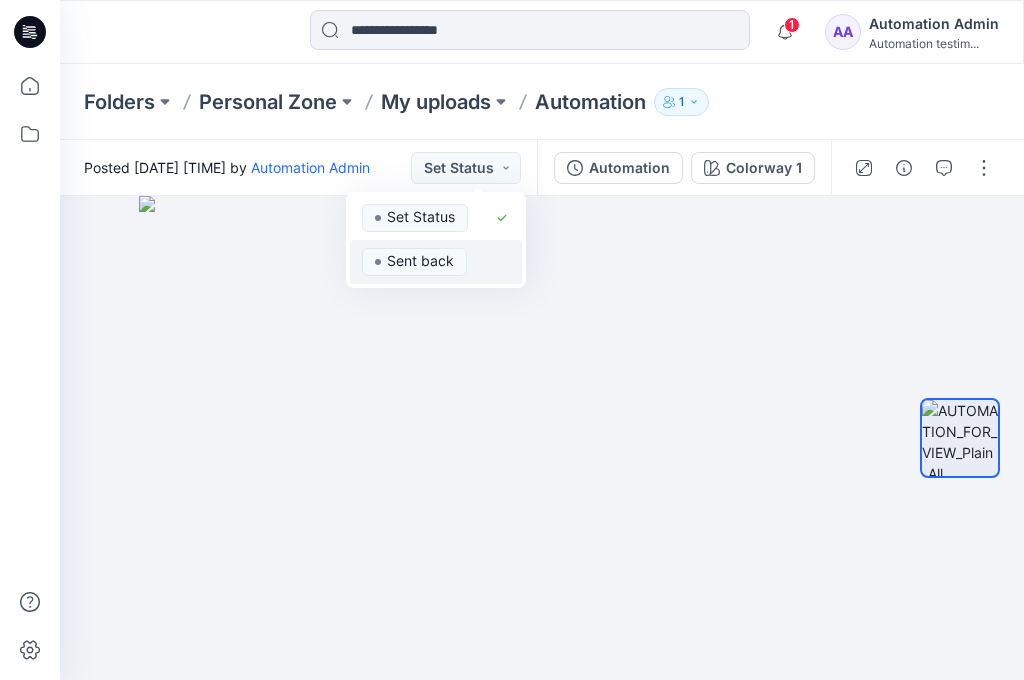 click on "Sent back" at bounding box center [420, 261] 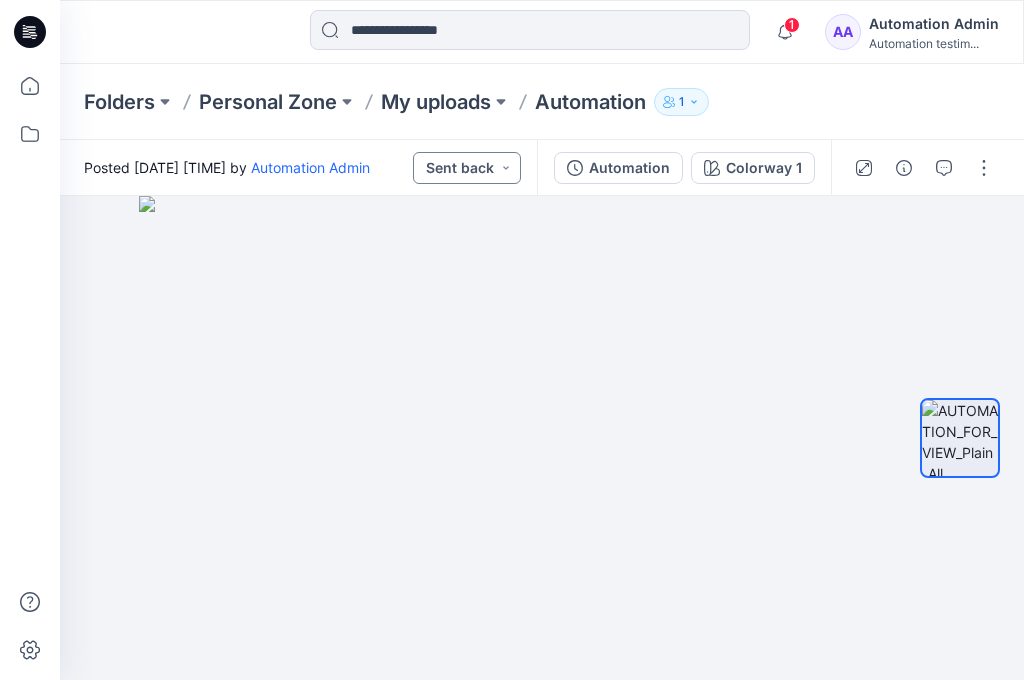 click on "Sent back" at bounding box center (467, 168) 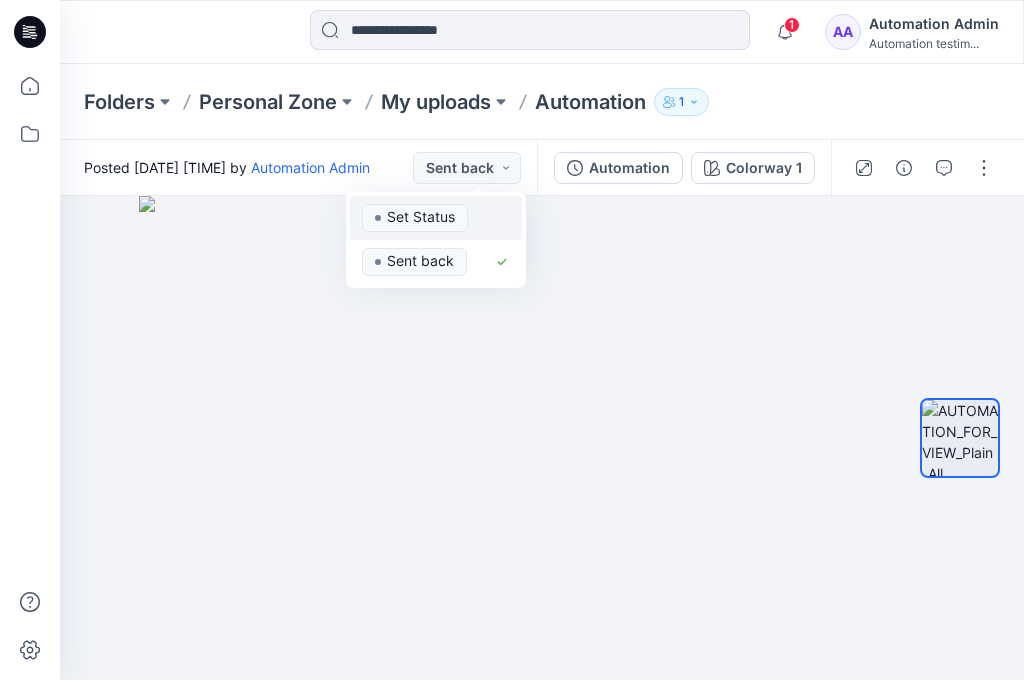 click on "Set Status" at bounding box center [415, 218] 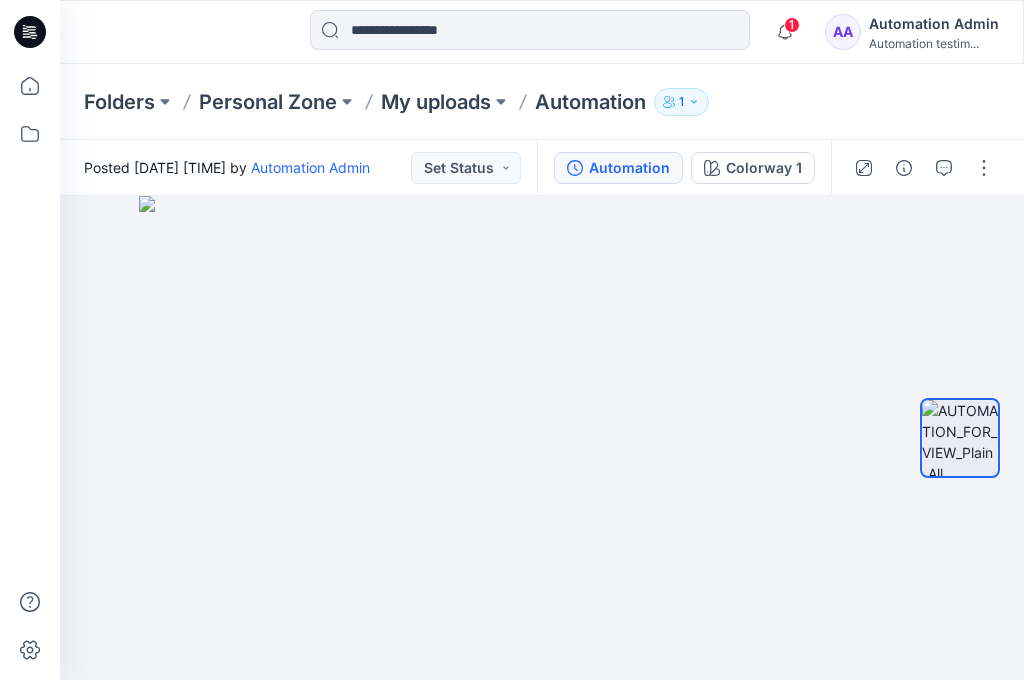 click on "Automation" at bounding box center (629, 168) 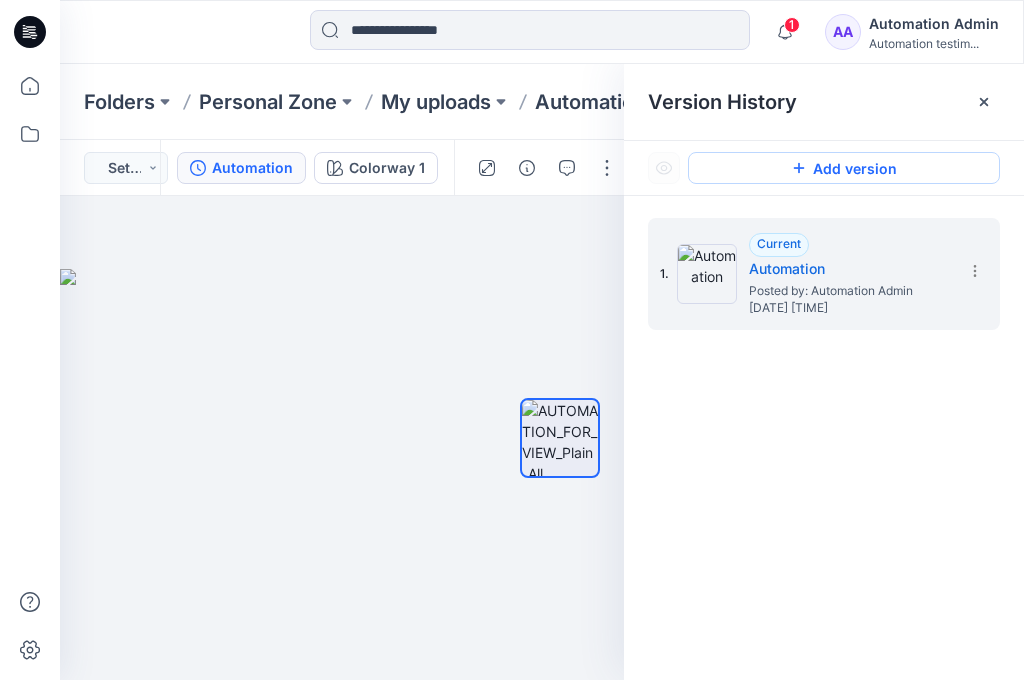 click on "Add version" at bounding box center (844, 168) 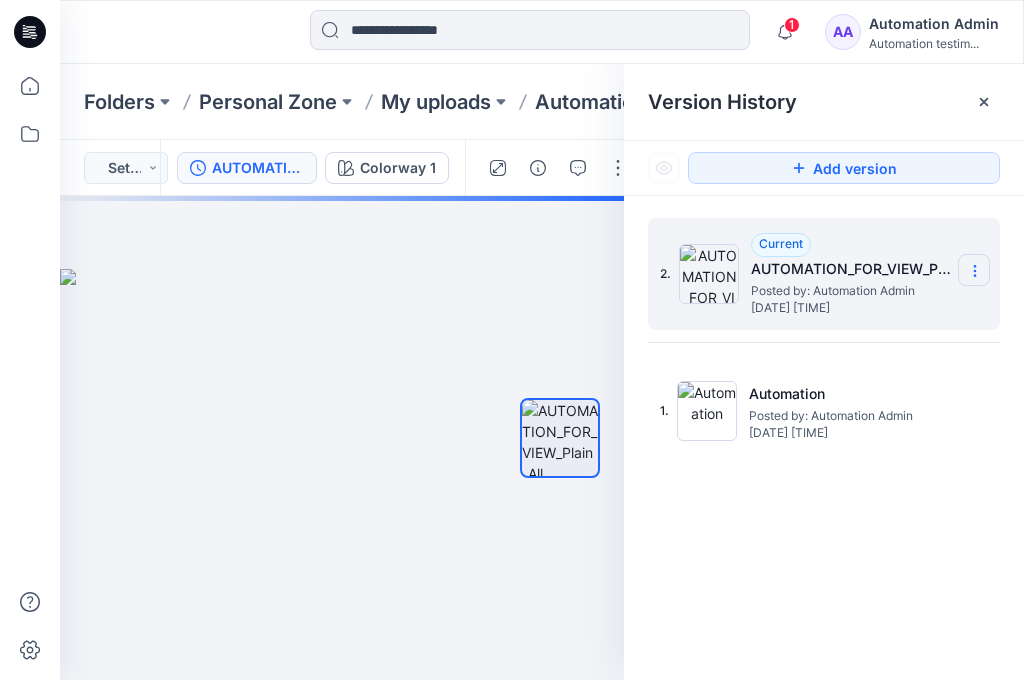 click 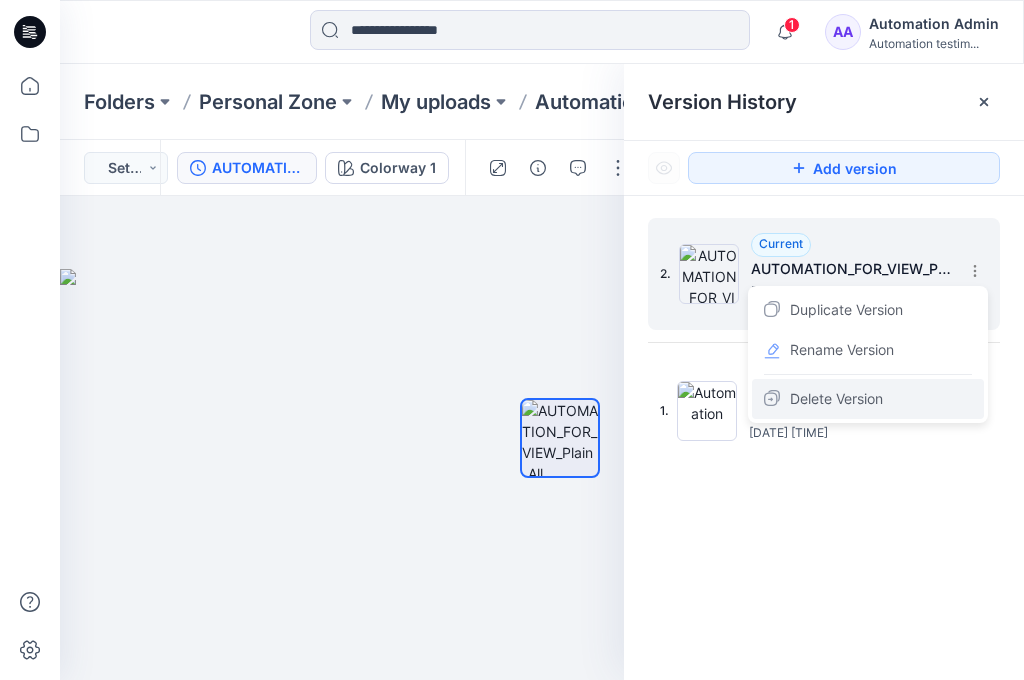 click on "Delete Version" at bounding box center (836, 399) 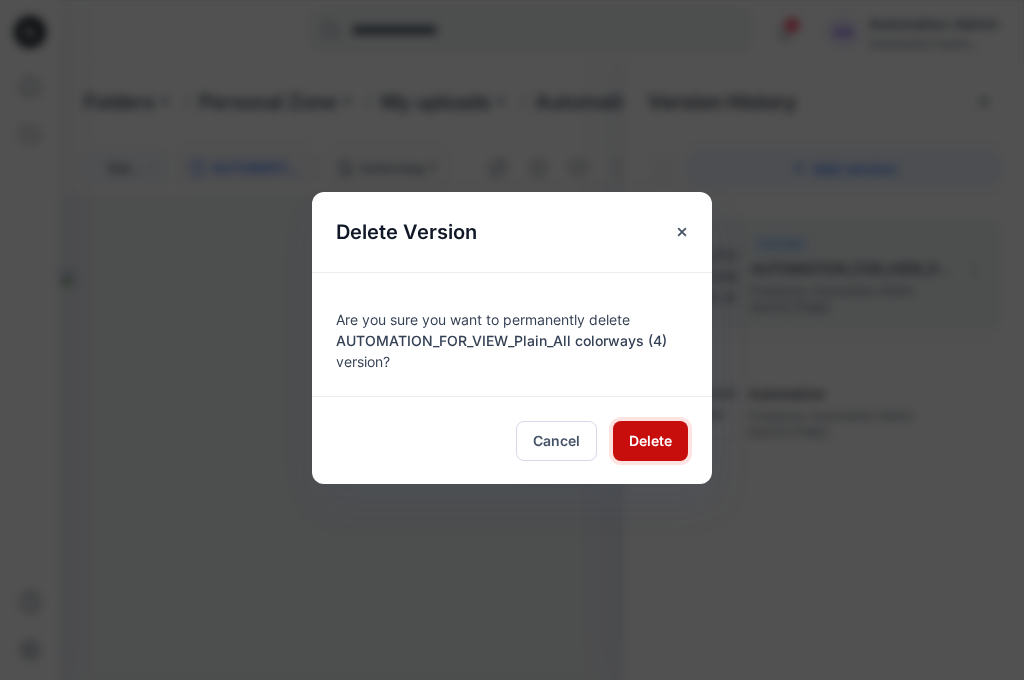 click on "Delete" at bounding box center (650, 440) 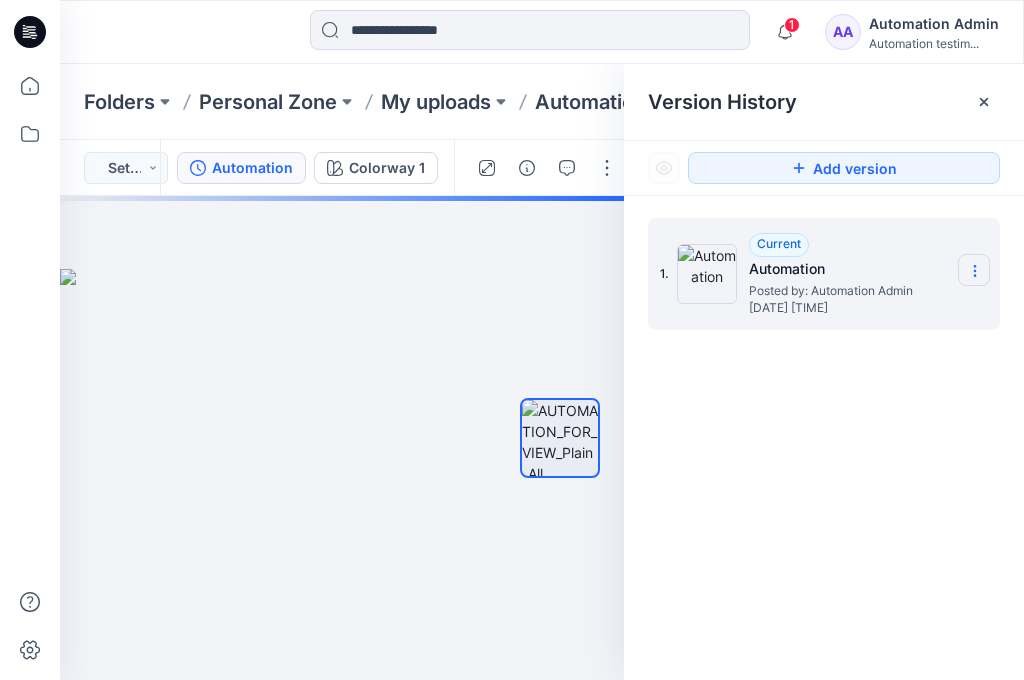 click 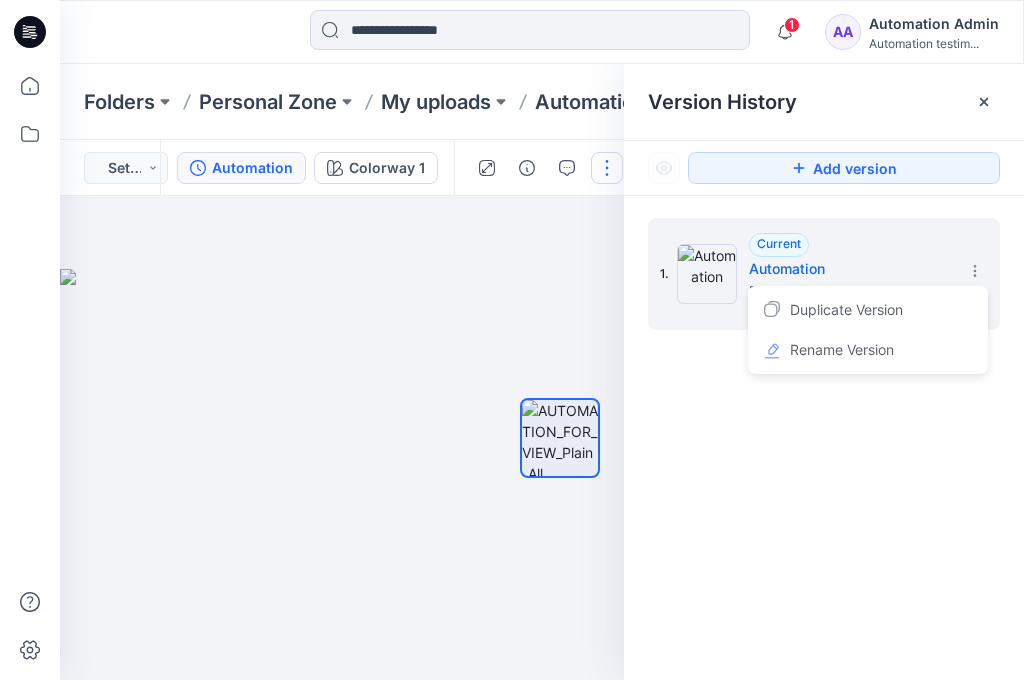 click at bounding box center (607, 168) 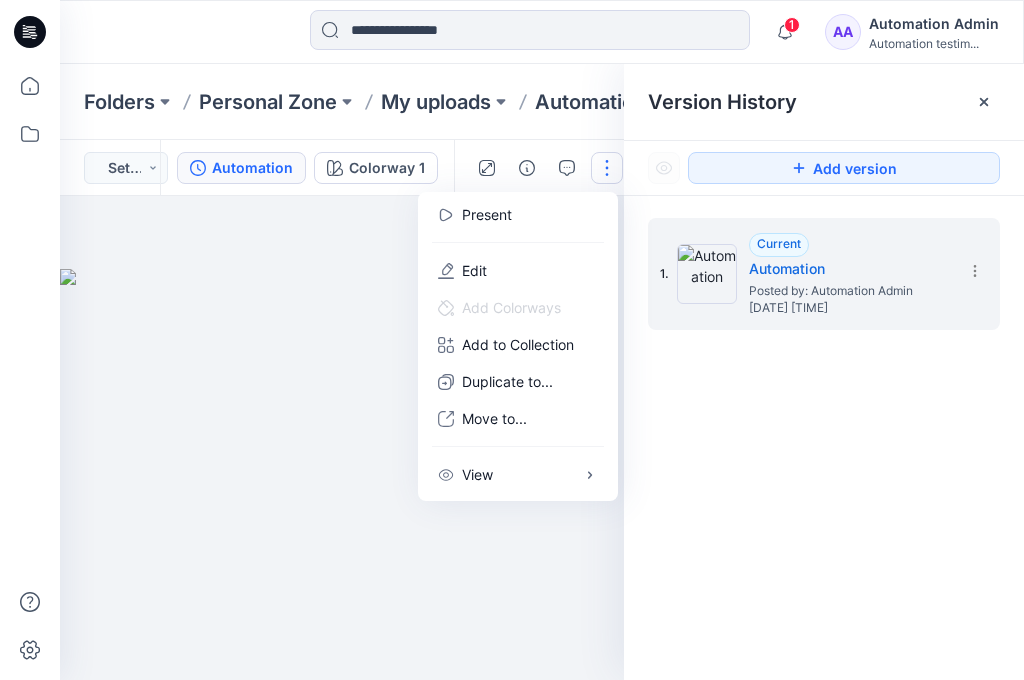 click at bounding box center (607, 168) 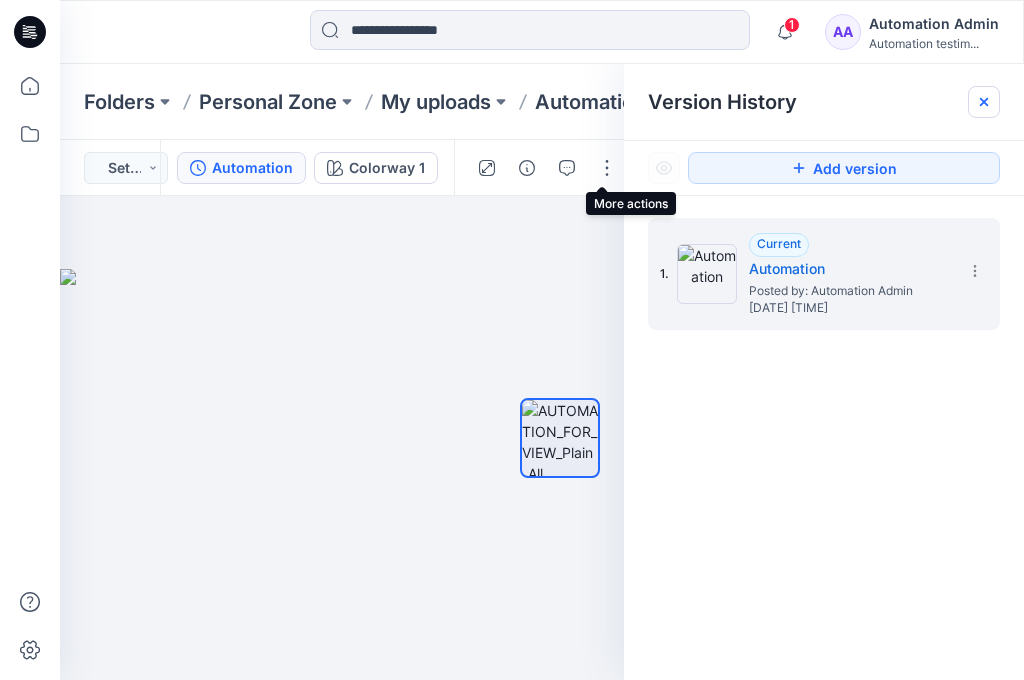 click 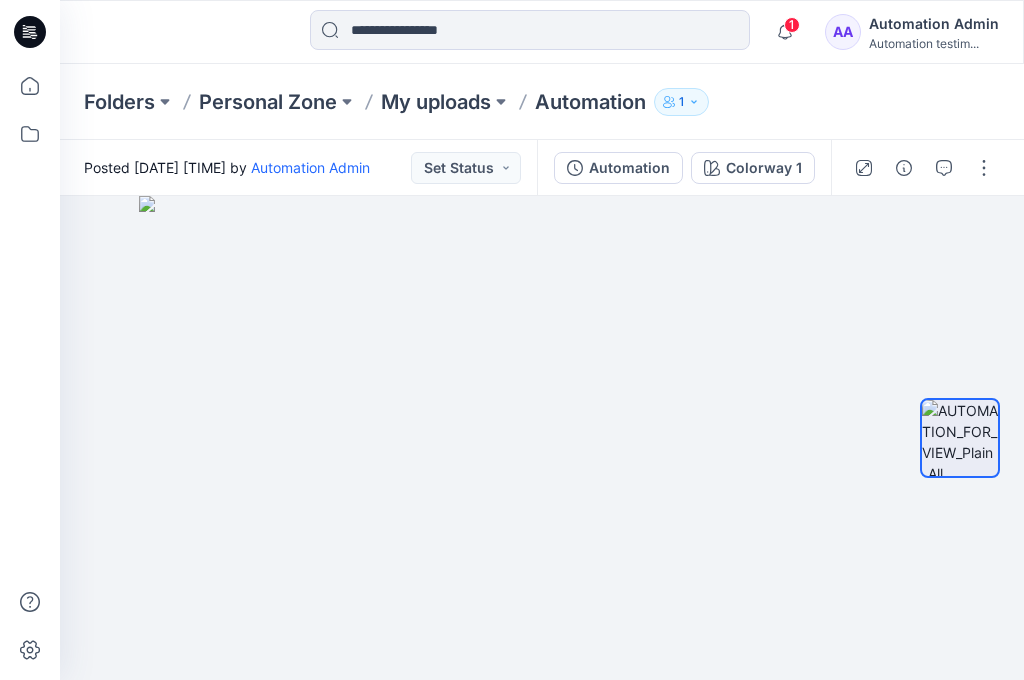 click on "Automation testim..." at bounding box center [934, 43] 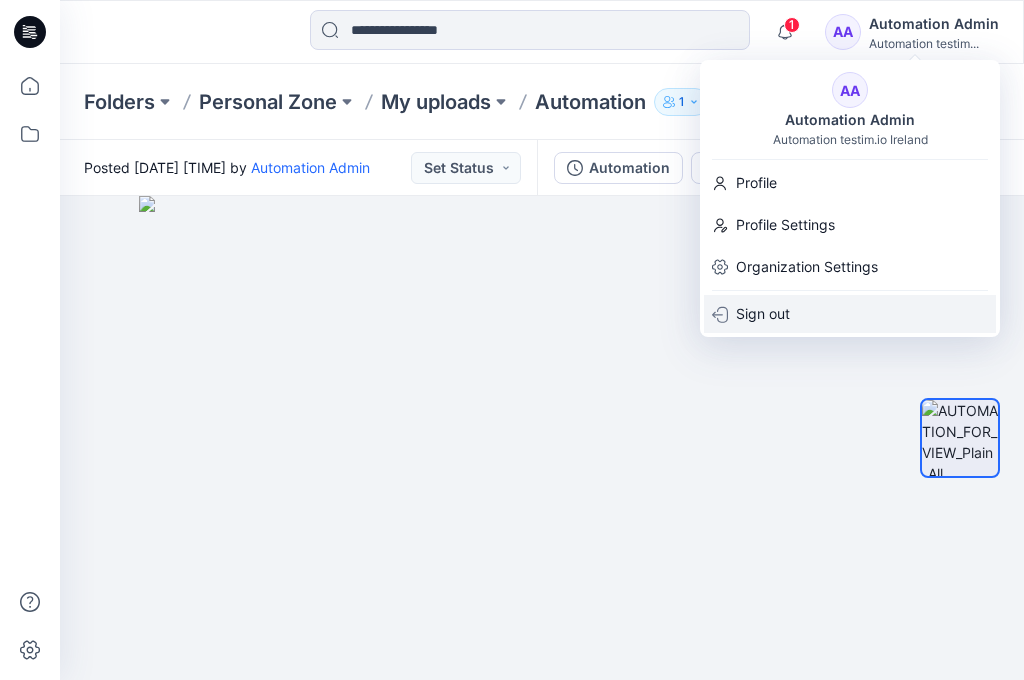 click on "Sign out" at bounding box center (763, 314) 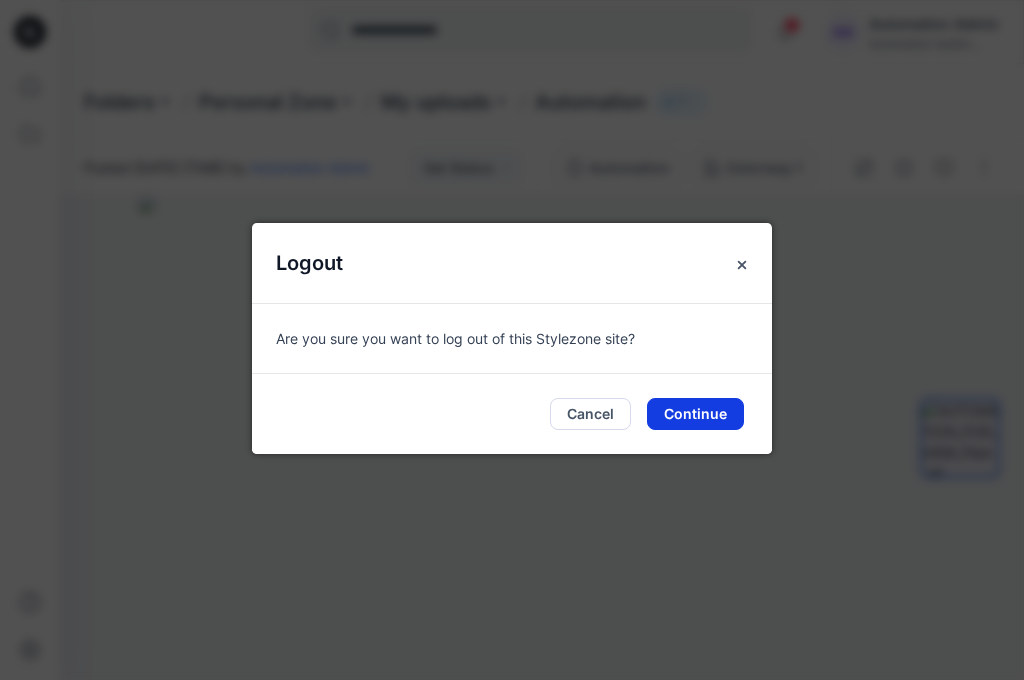 click on "Continue" at bounding box center (695, 414) 